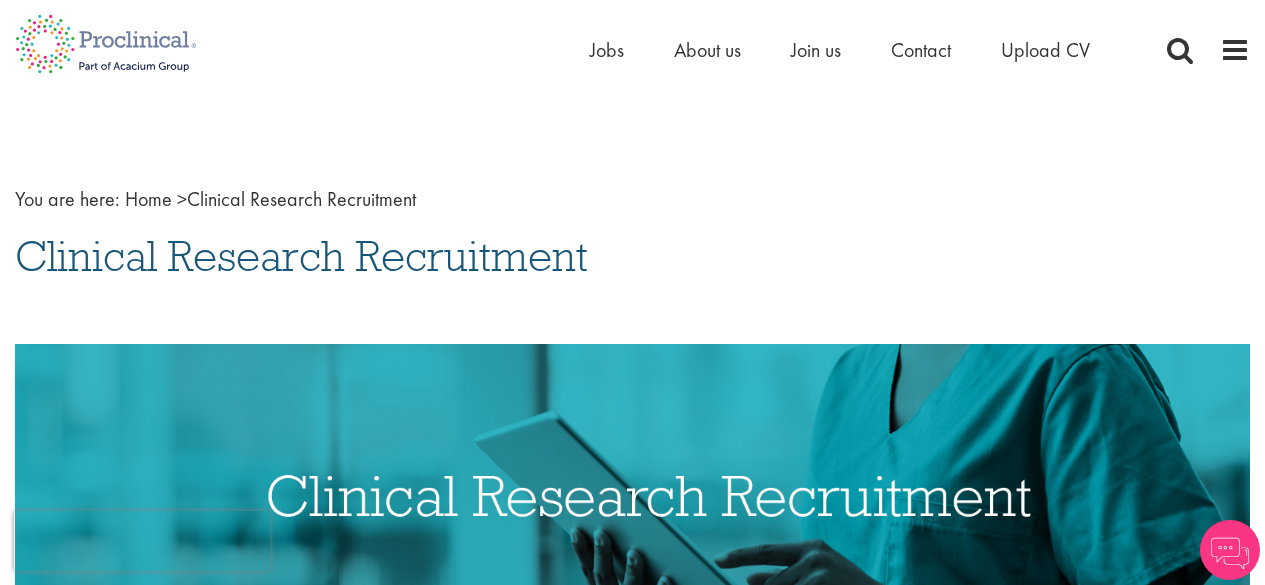 scroll, scrollTop: 0, scrollLeft: 0, axis: both 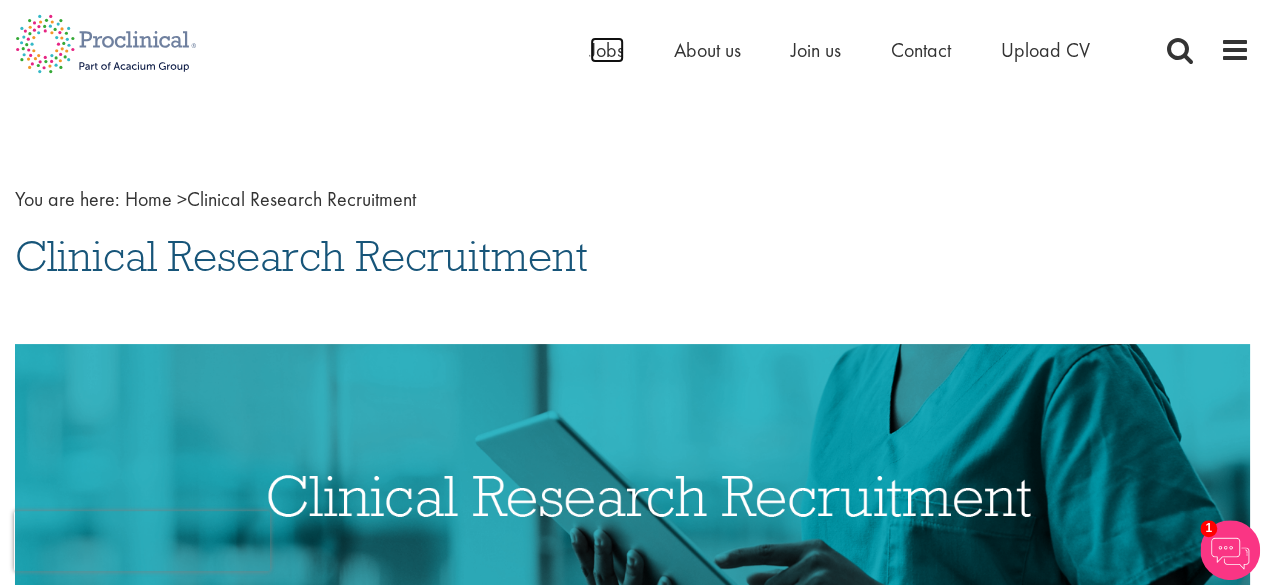 click on "Jobs" at bounding box center [607, 50] 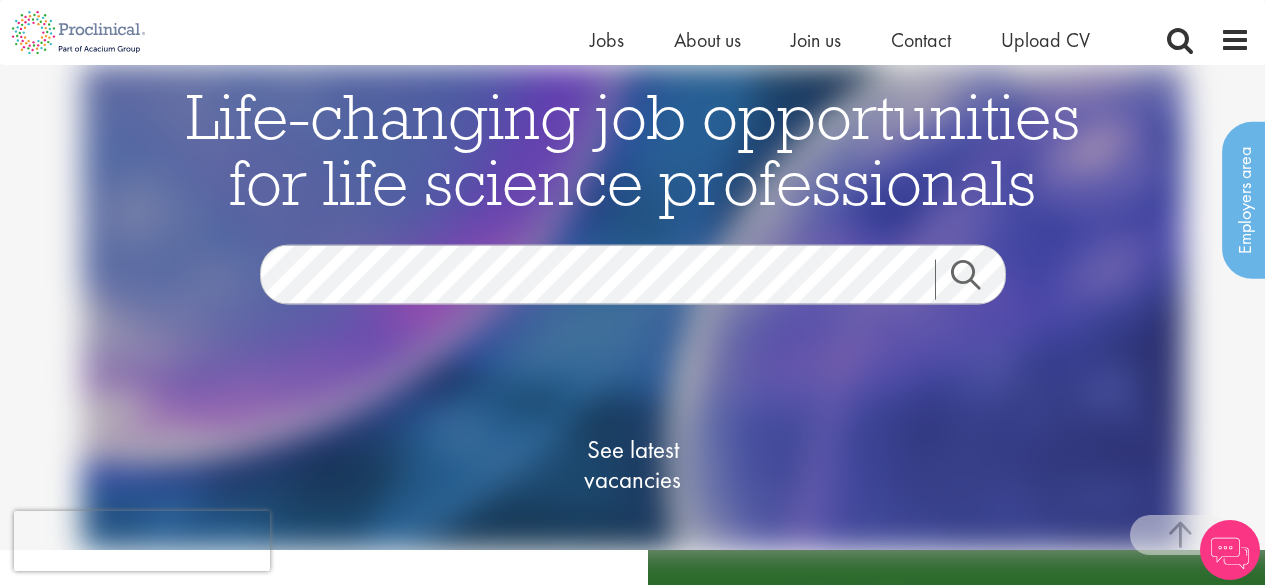 scroll, scrollTop: 512, scrollLeft: 0, axis: vertical 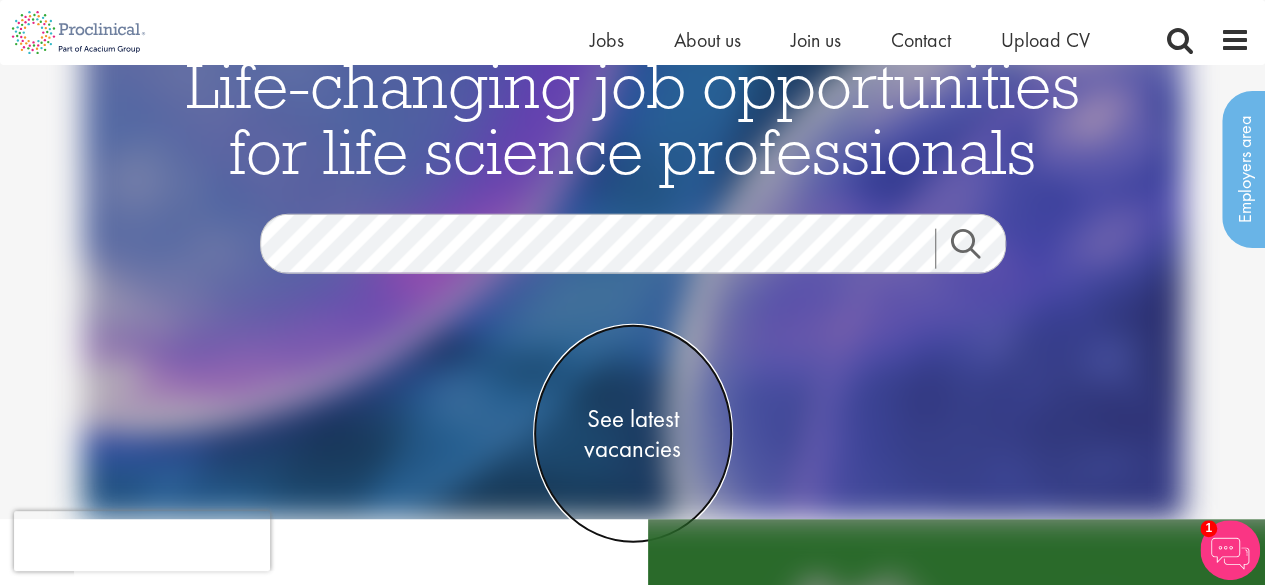 click on "See latest  vacancies" at bounding box center (633, 433) 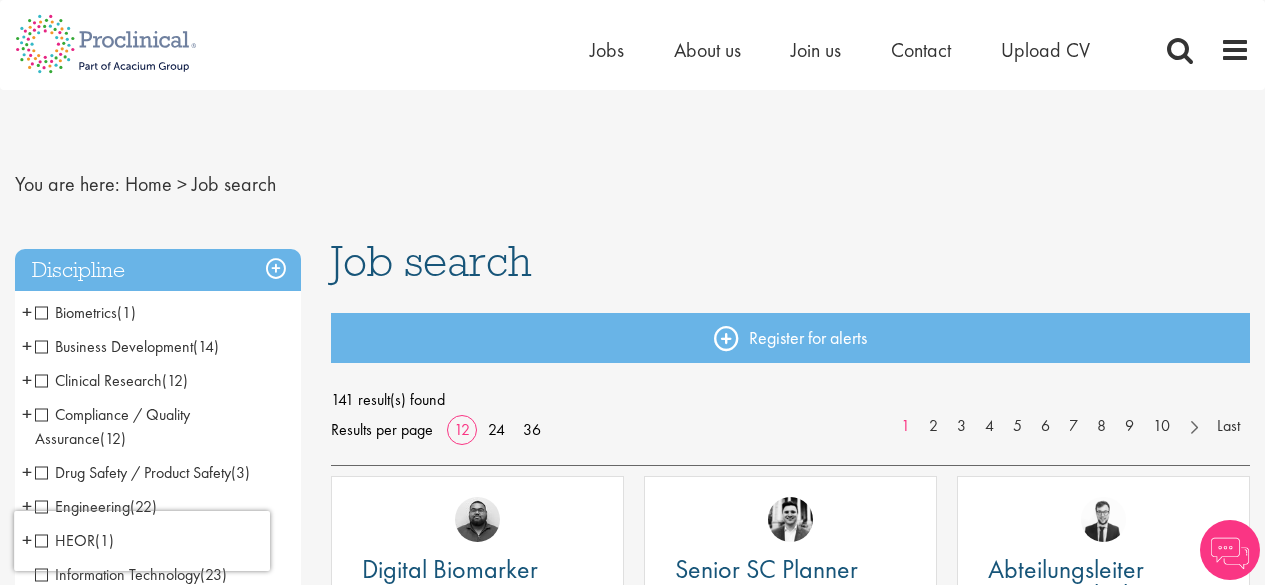 scroll, scrollTop: 0, scrollLeft: 0, axis: both 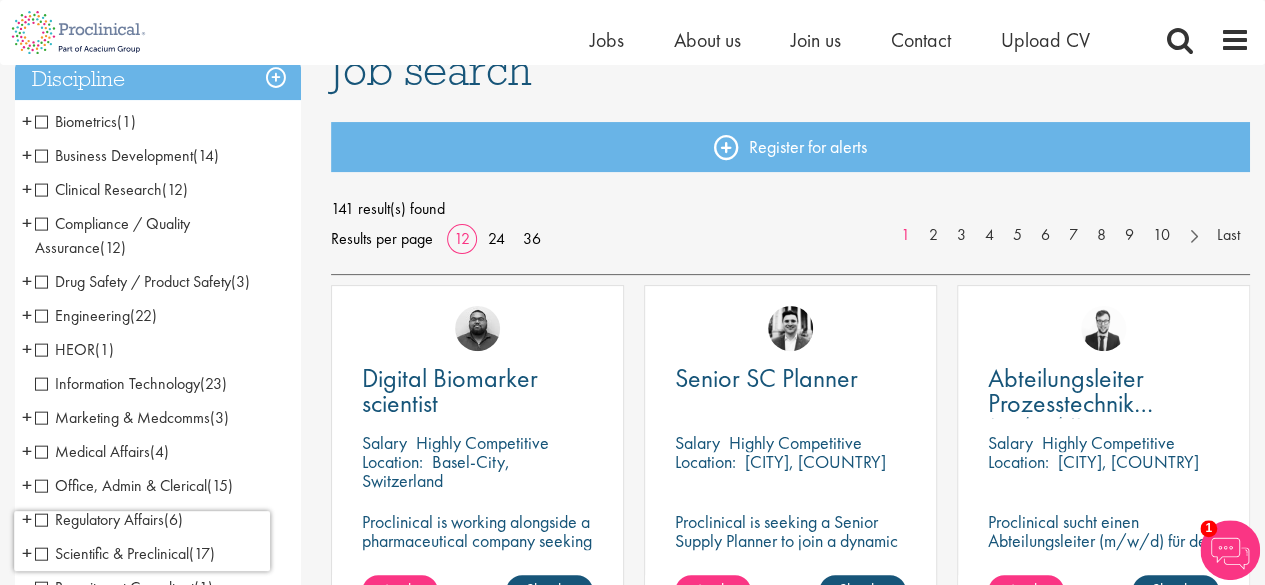drag, startPoint x: 1270, startPoint y: 55, endPoint x: 1279, endPoint y: 97, distance: 42.953465 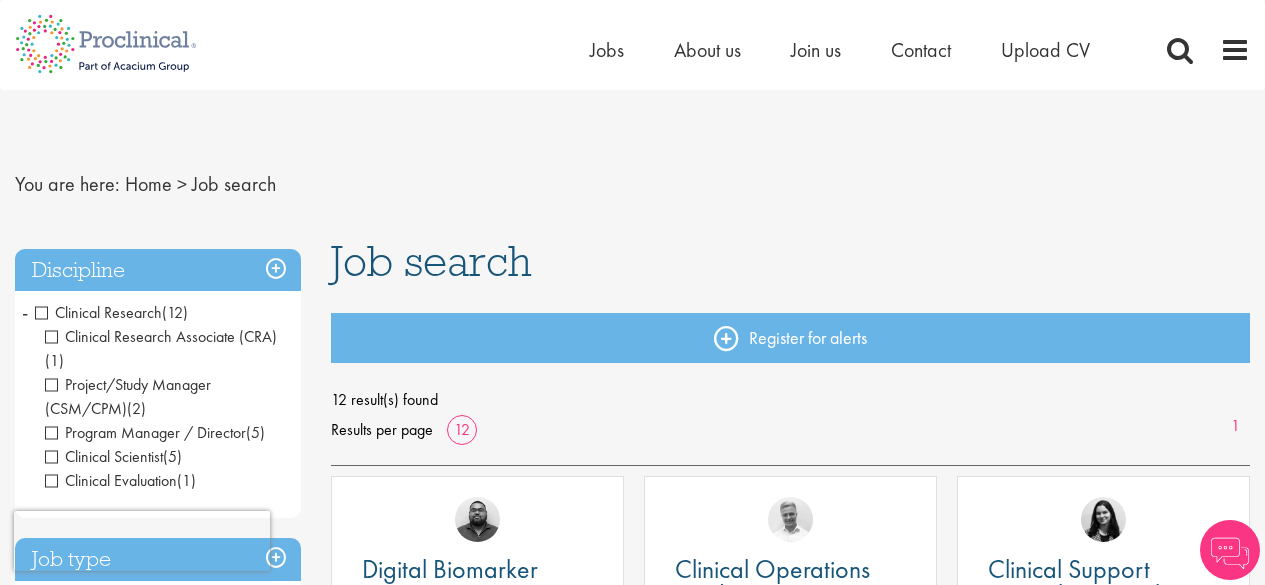 scroll, scrollTop: 0, scrollLeft: 0, axis: both 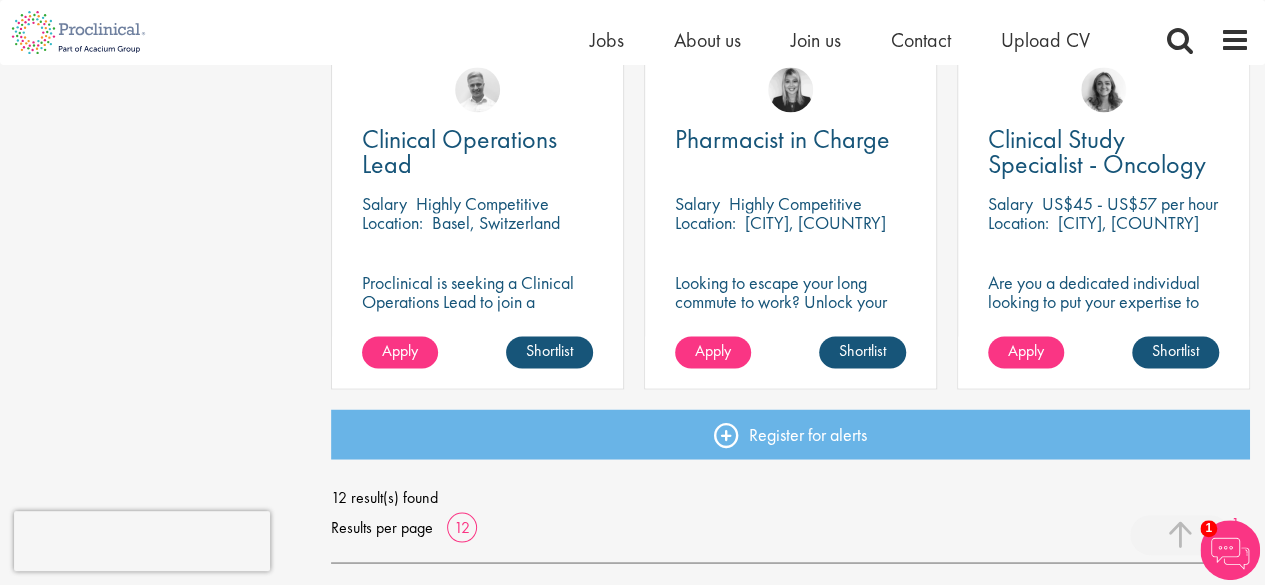 click on "Basking Ridge, USA" at bounding box center (1128, 222) 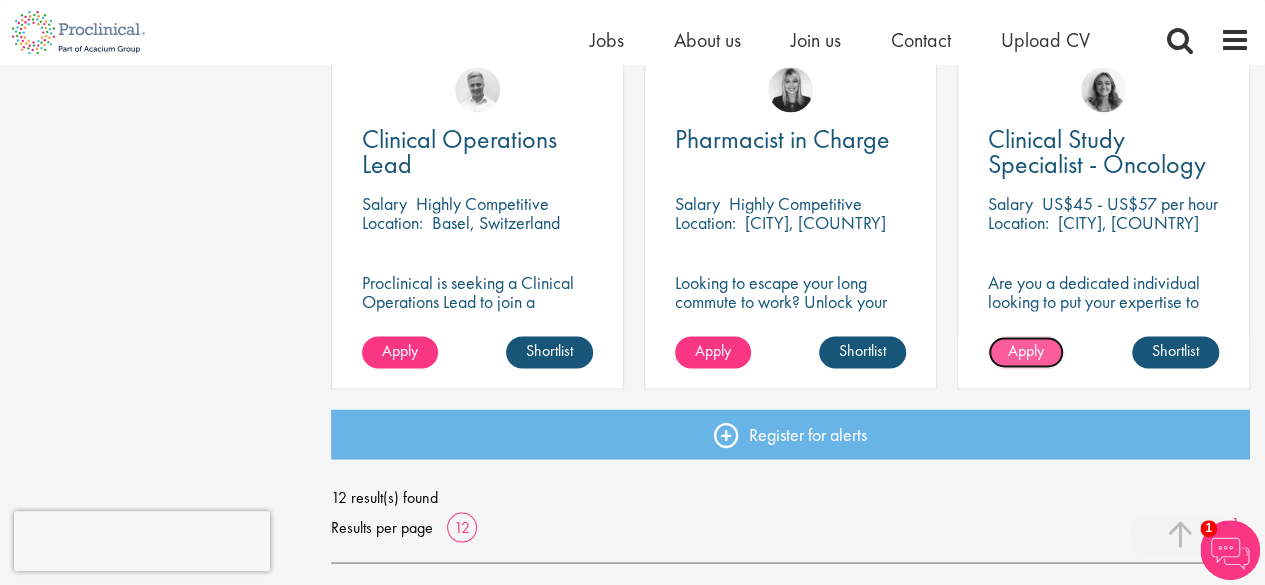 click on "Apply" at bounding box center [1026, 350] 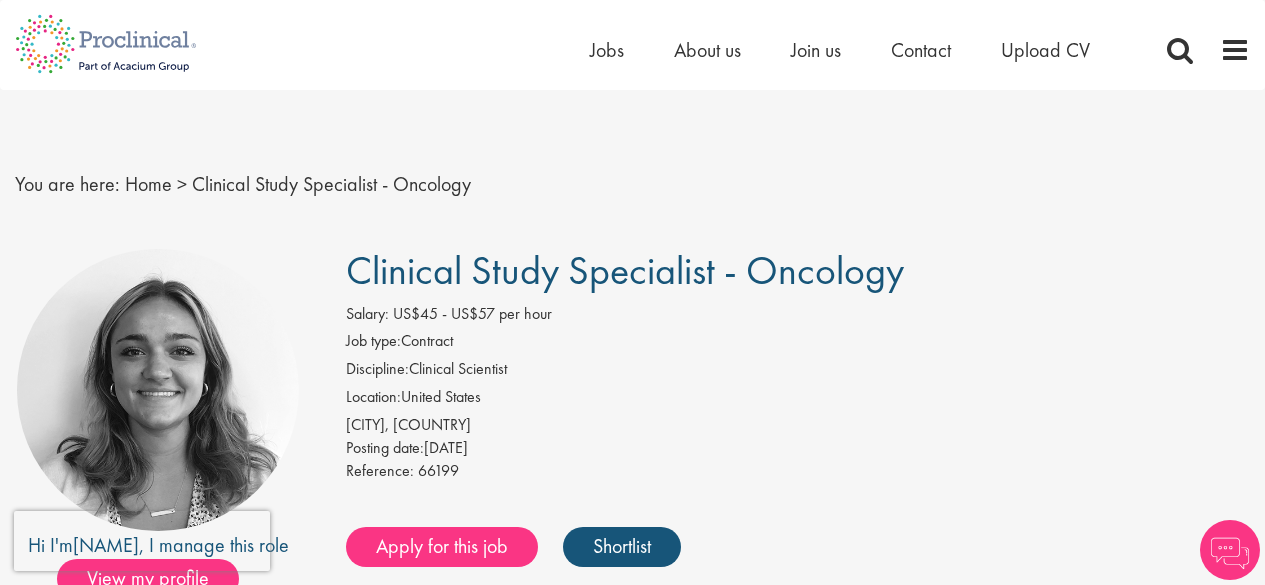 scroll, scrollTop: 0, scrollLeft: 0, axis: both 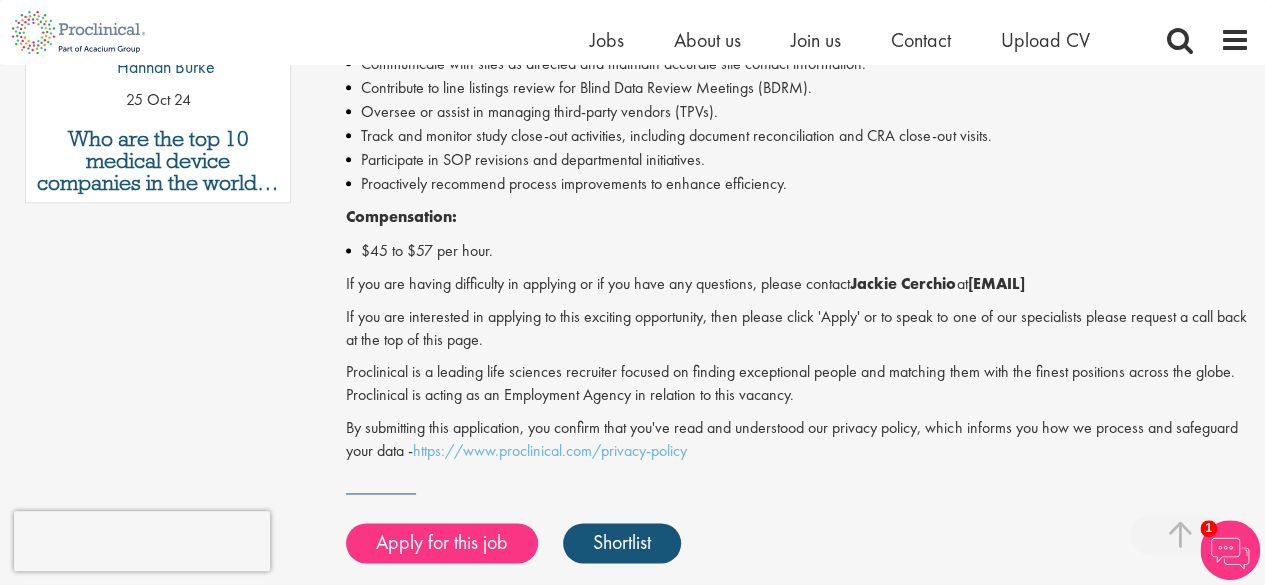 click on "This website uses cookies. By continuing to use this site, you are giving your consent to cookies being used. See our  Privacy policy  for more info.
Home
Jobs
About us
Join us
Contact
Upload CV
>" at bounding box center [632, 189] 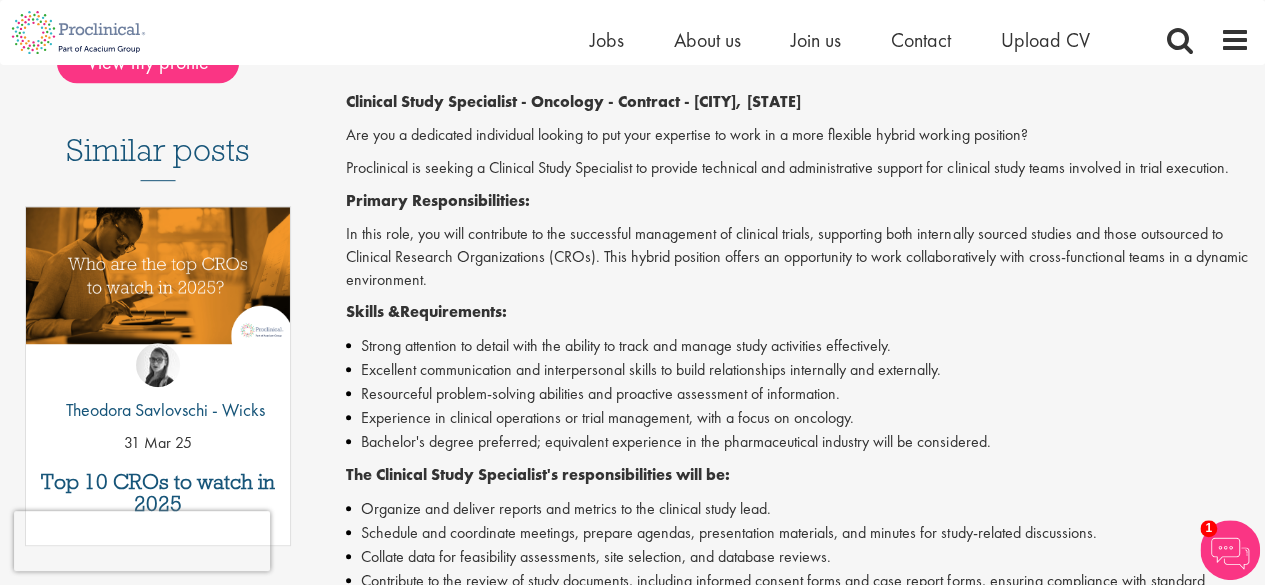 scroll, scrollTop: 96, scrollLeft: 0, axis: vertical 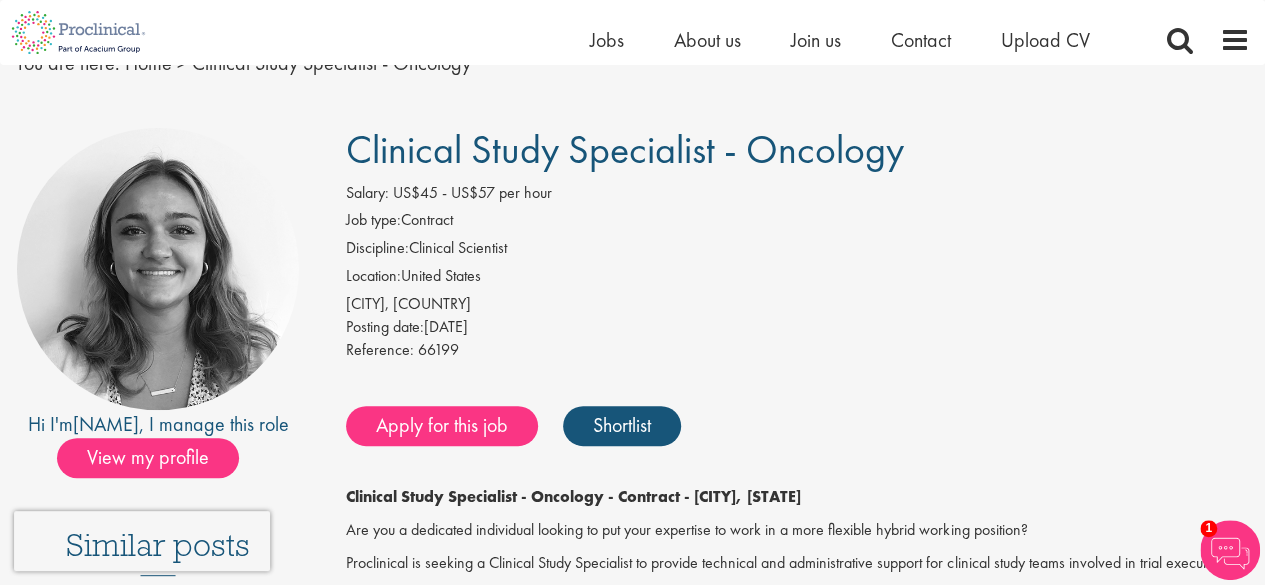 click on "Apply for this job
Shortlist" at bounding box center [795, 426] 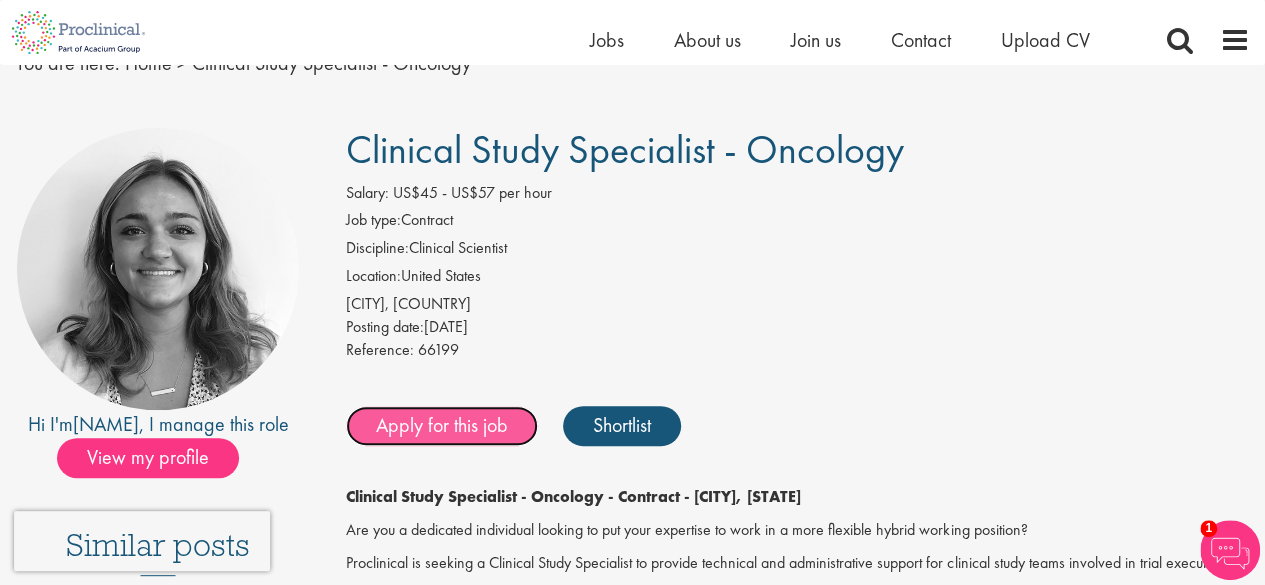 click on "Apply for this job" at bounding box center [442, 426] 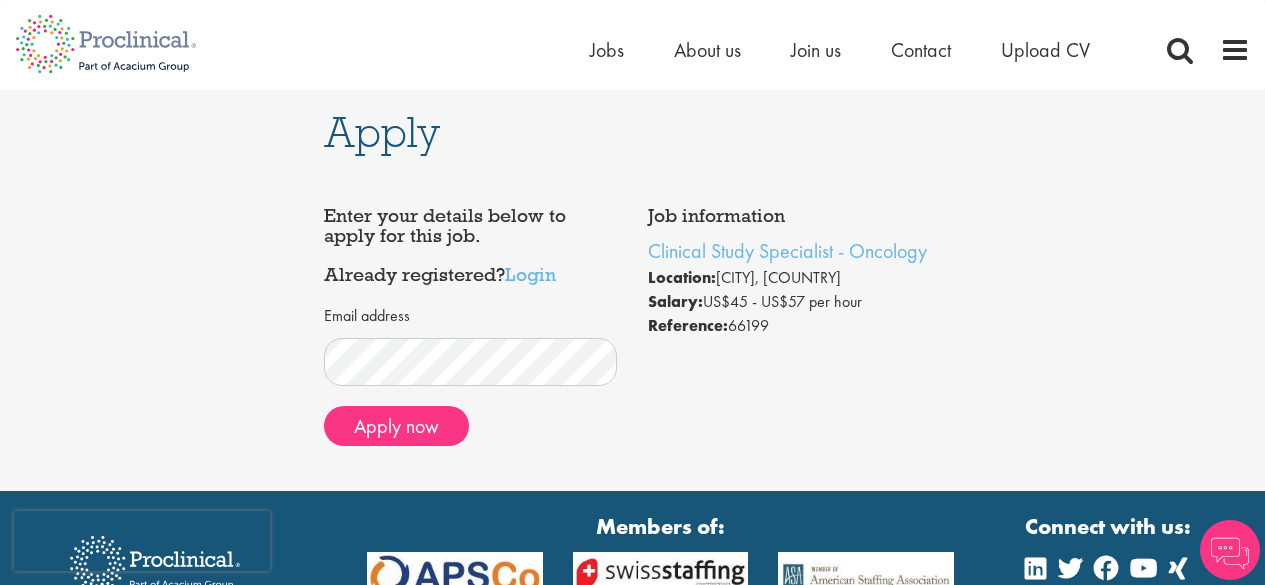 scroll, scrollTop: 0, scrollLeft: 0, axis: both 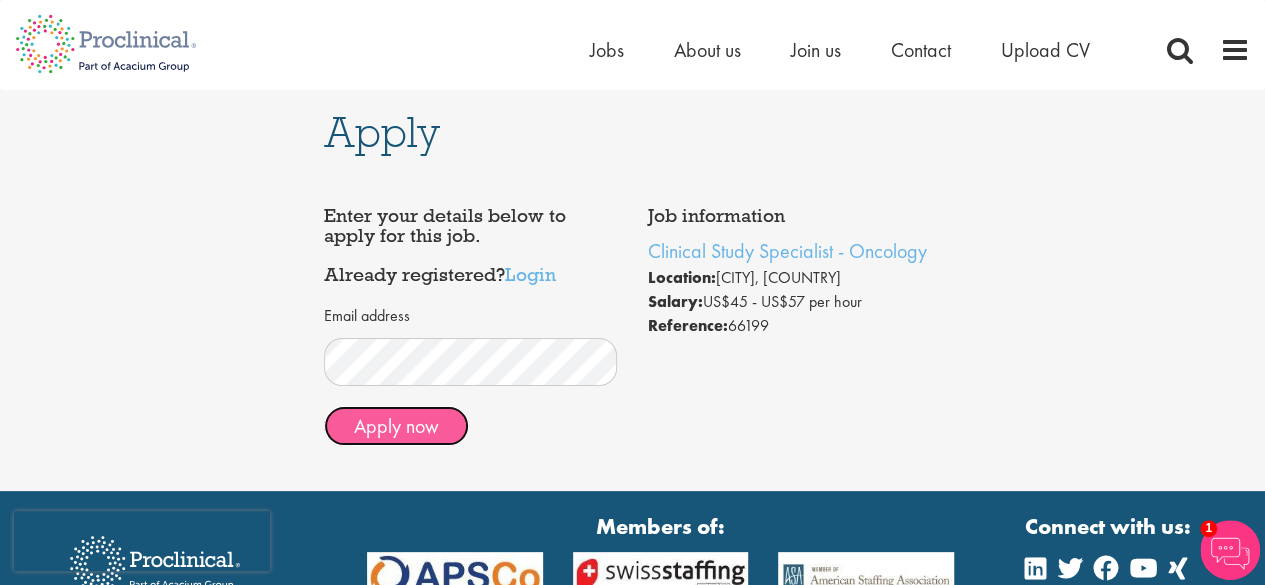 click on "Apply now" at bounding box center (396, 426) 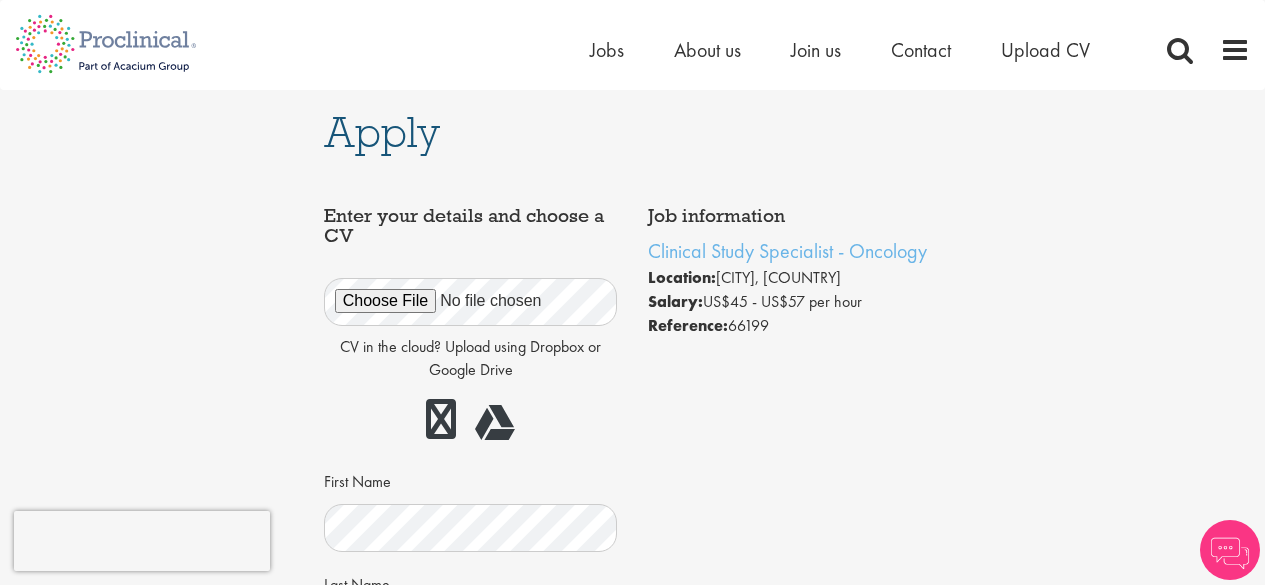 scroll, scrollTop: 0, scrollLeft: 0, axis: both 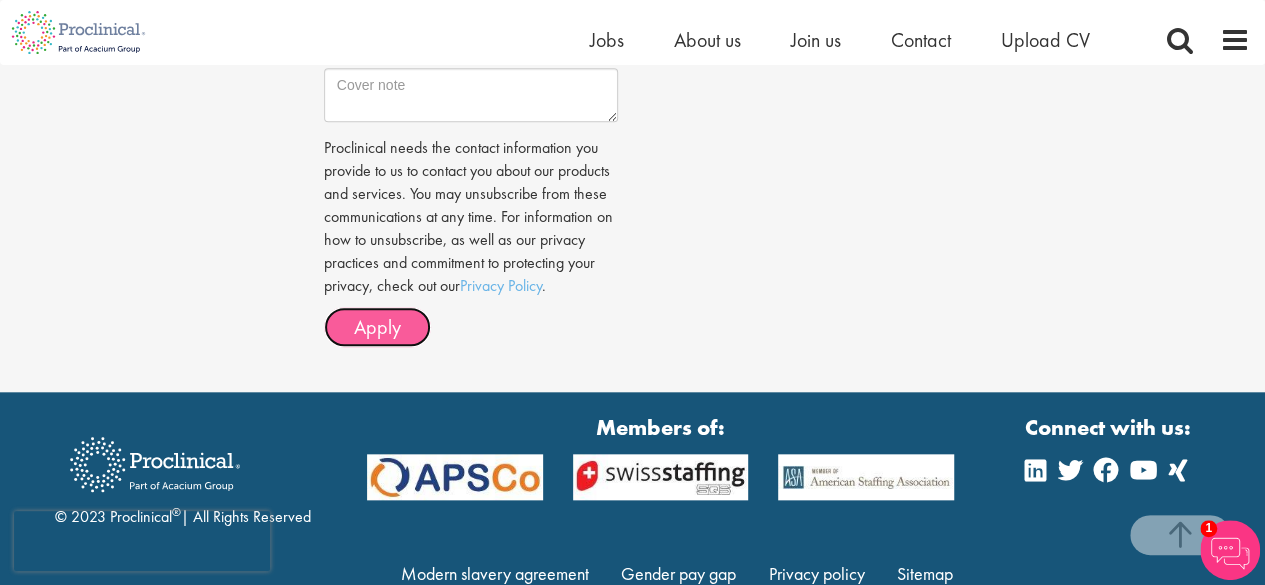 click on "Apply" at bounding box center [377, 327] 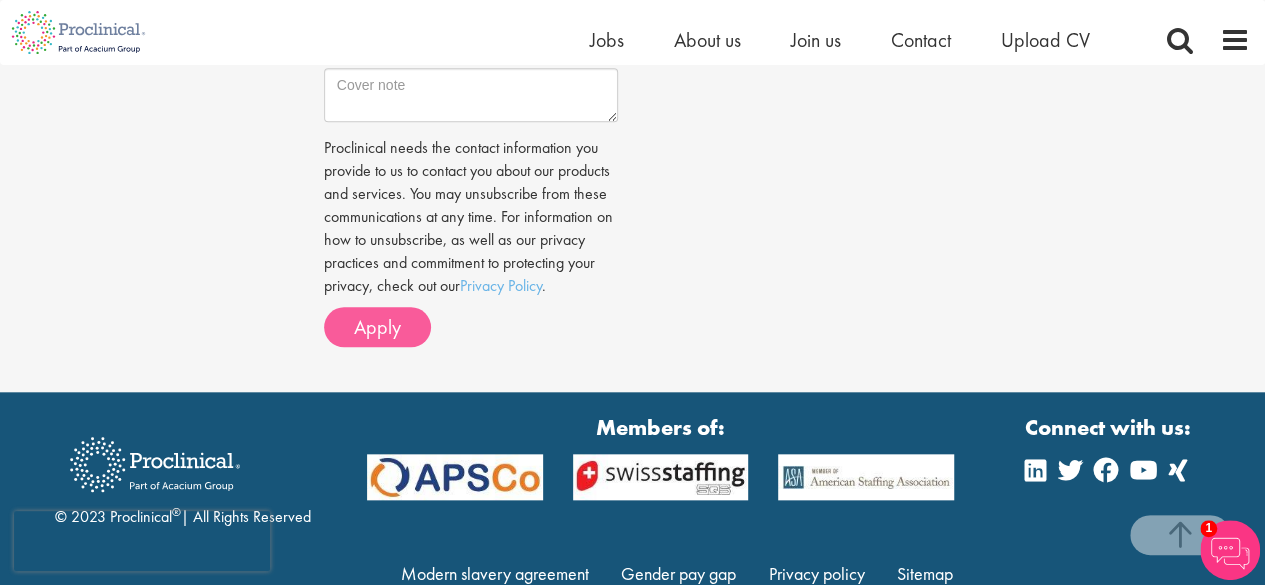 scroll, scrollTop: 416, scrollLeft: 0, axis: vertical 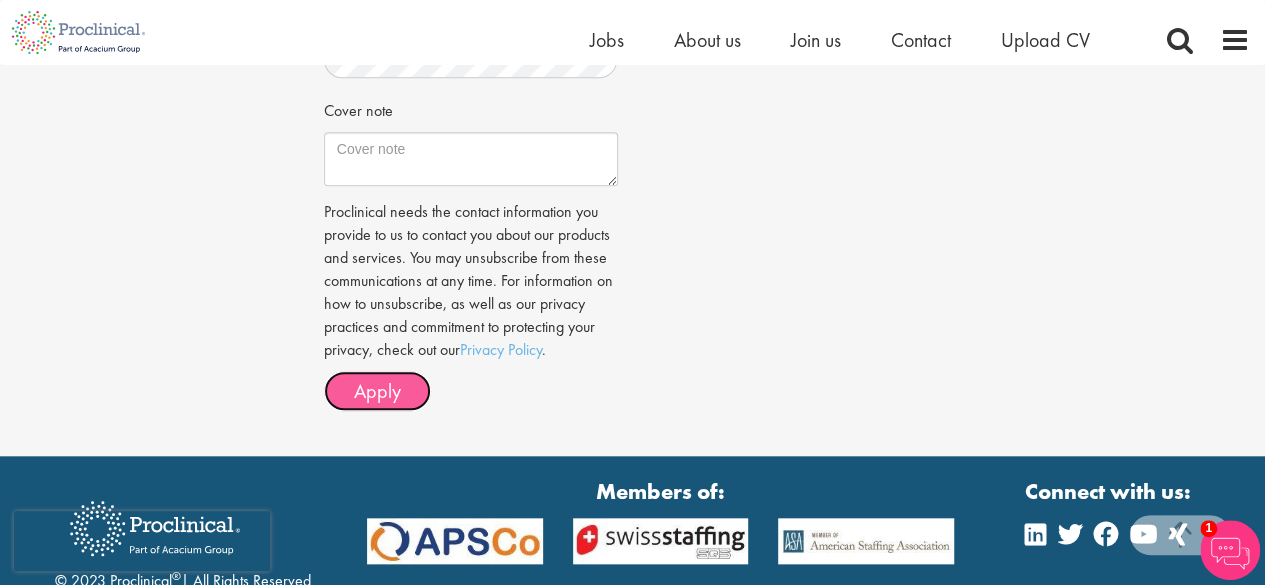 click on "Apply" at bounding box center [377, 391] 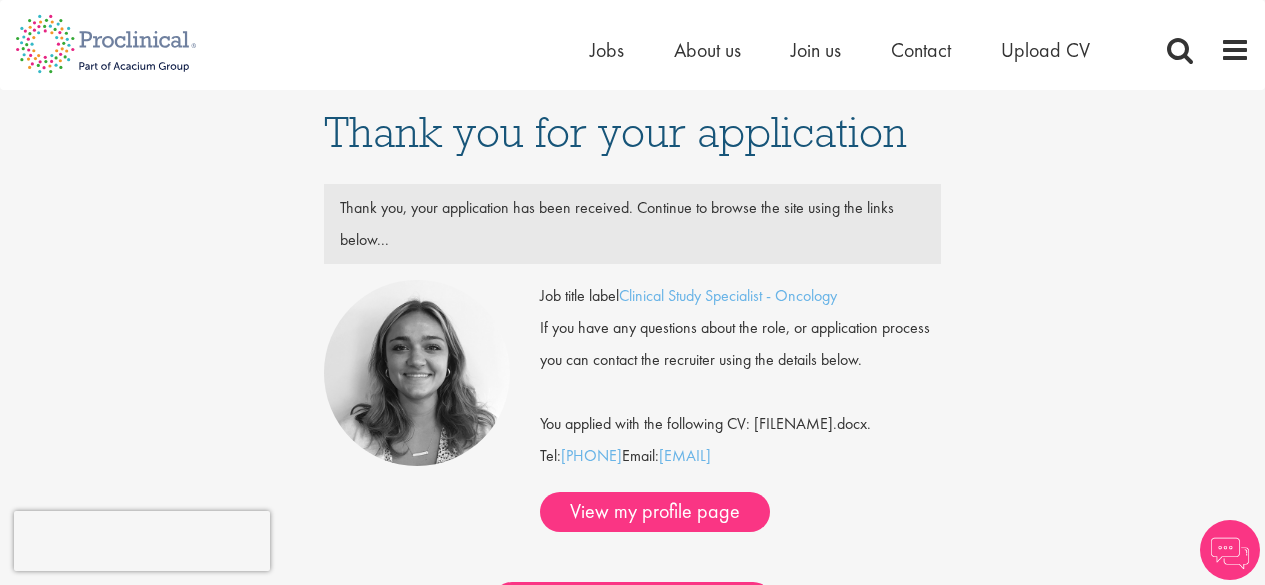 scroll, scrollTop: 0, scrollLeft: 0, axis: both 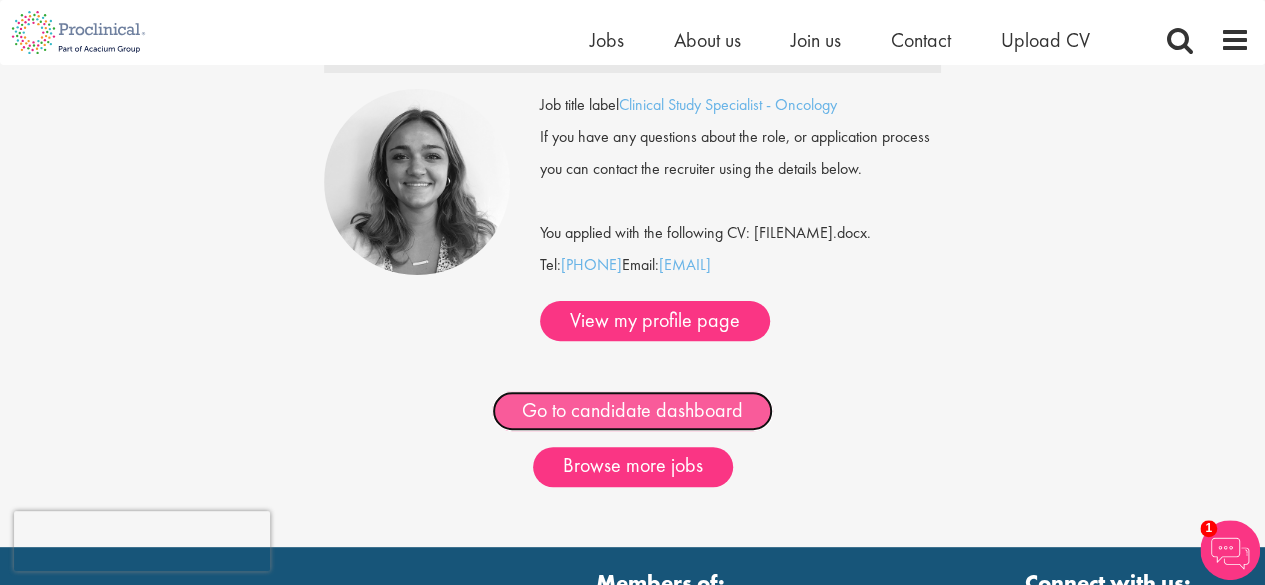 click on "Go to candidate dashboard" at bounding box center (632, 411) 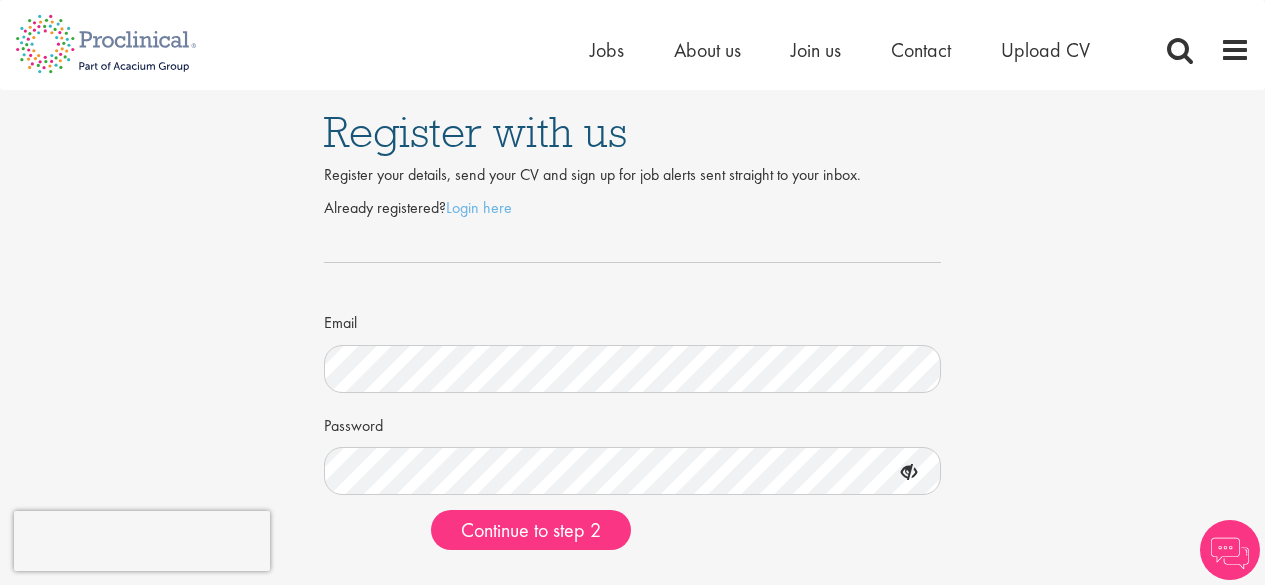 scroll, scrollTop: 0, scrollLeft: 0, axis: both 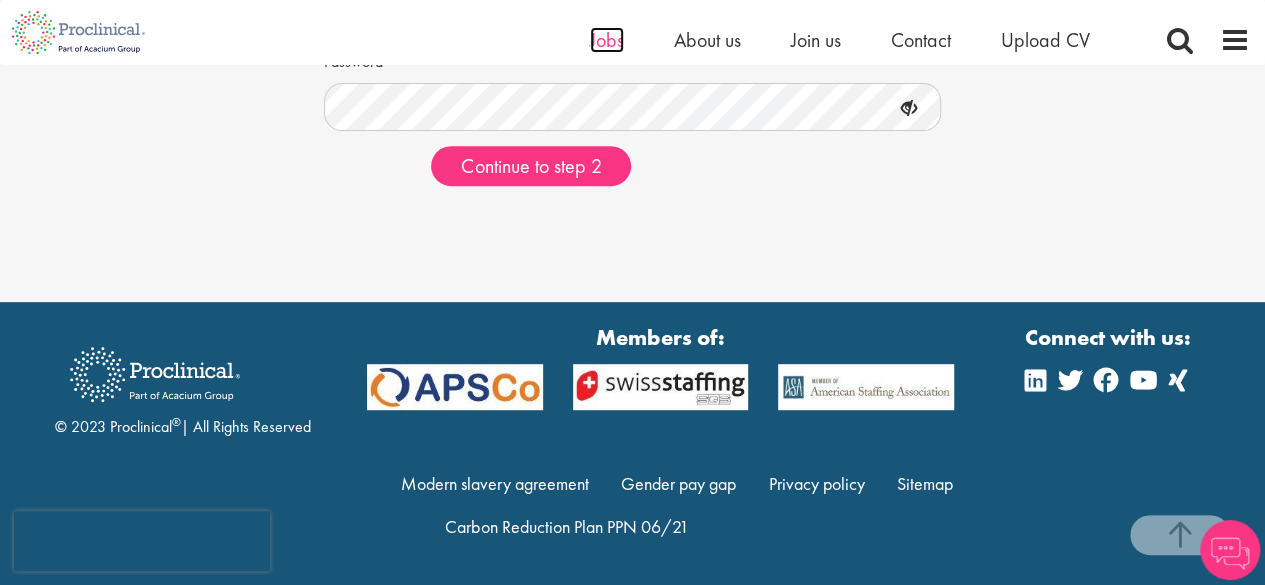 click on "Jobs" at bounding box center [607, 40] 